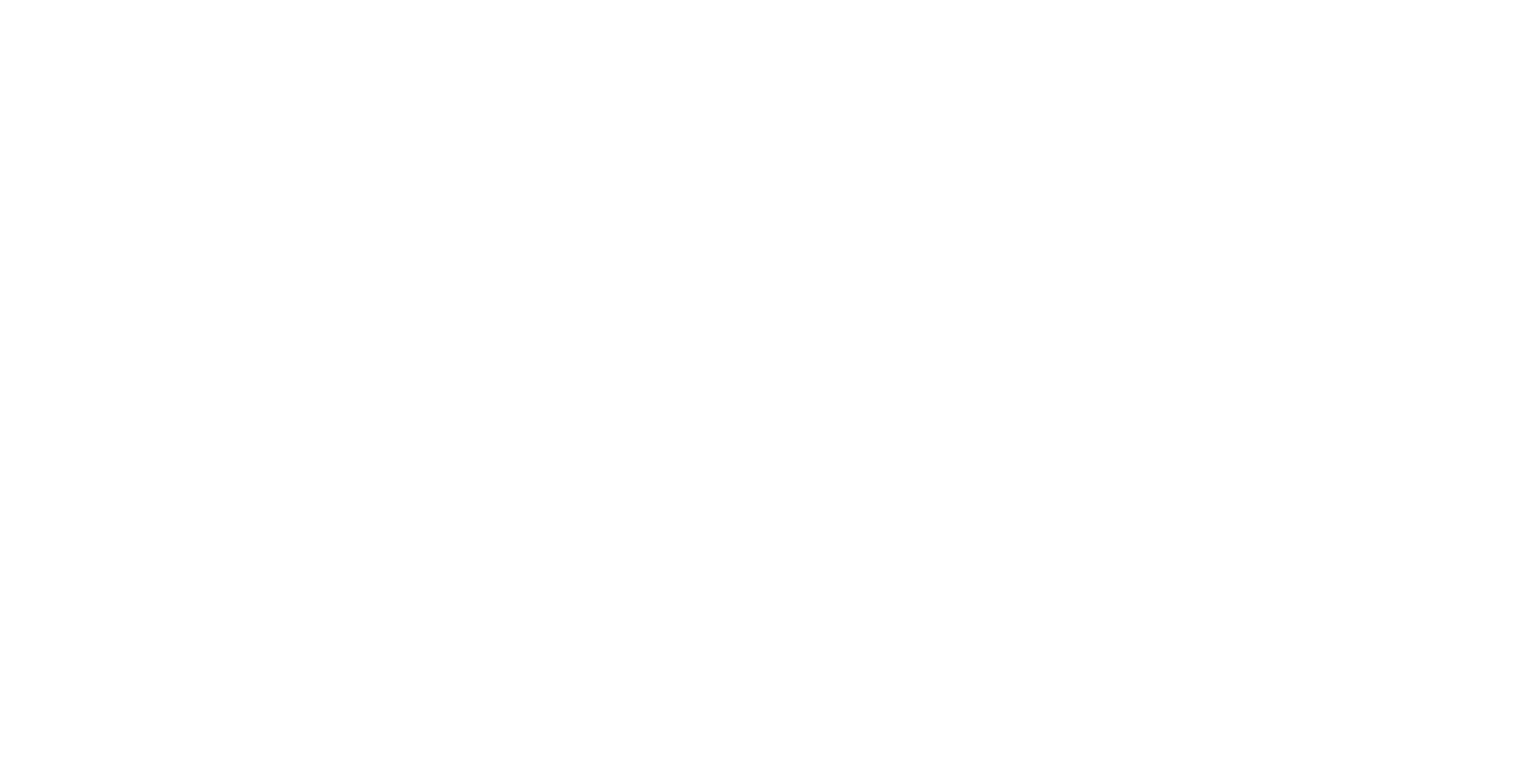 scroll, scrollTop: 0, scrollLeft: 0, axis: both 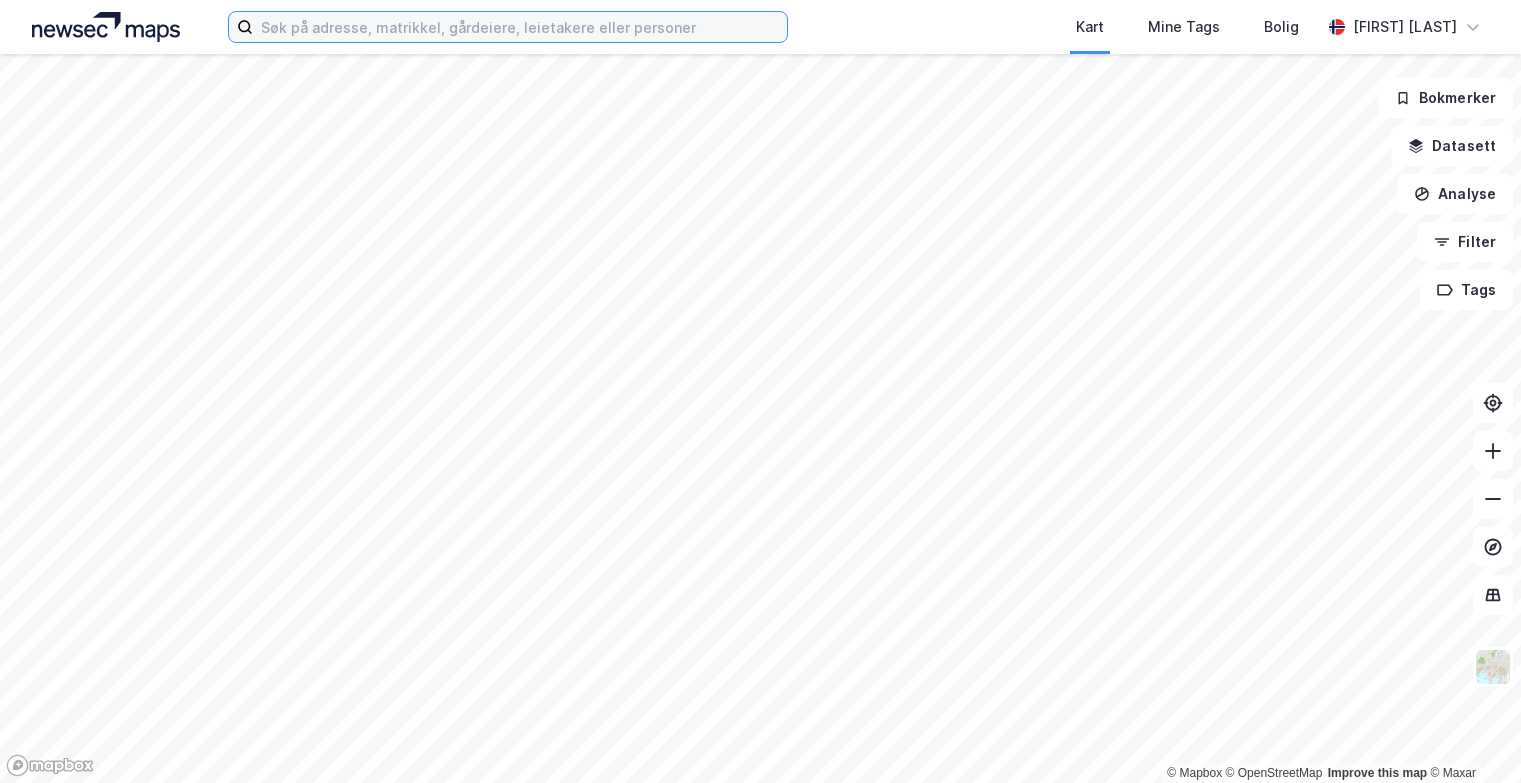 click at bounding box center [520, 27] 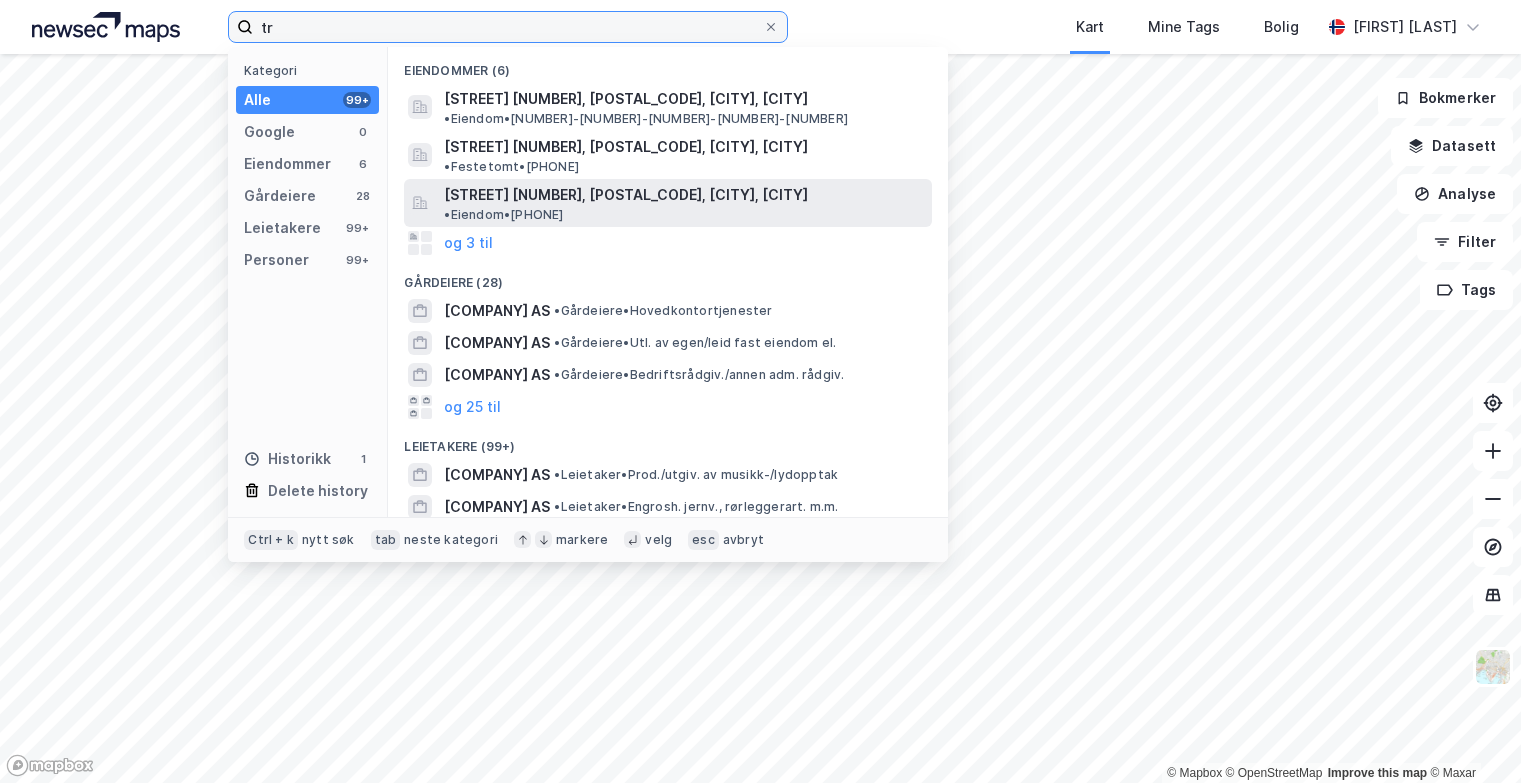 type on "t" 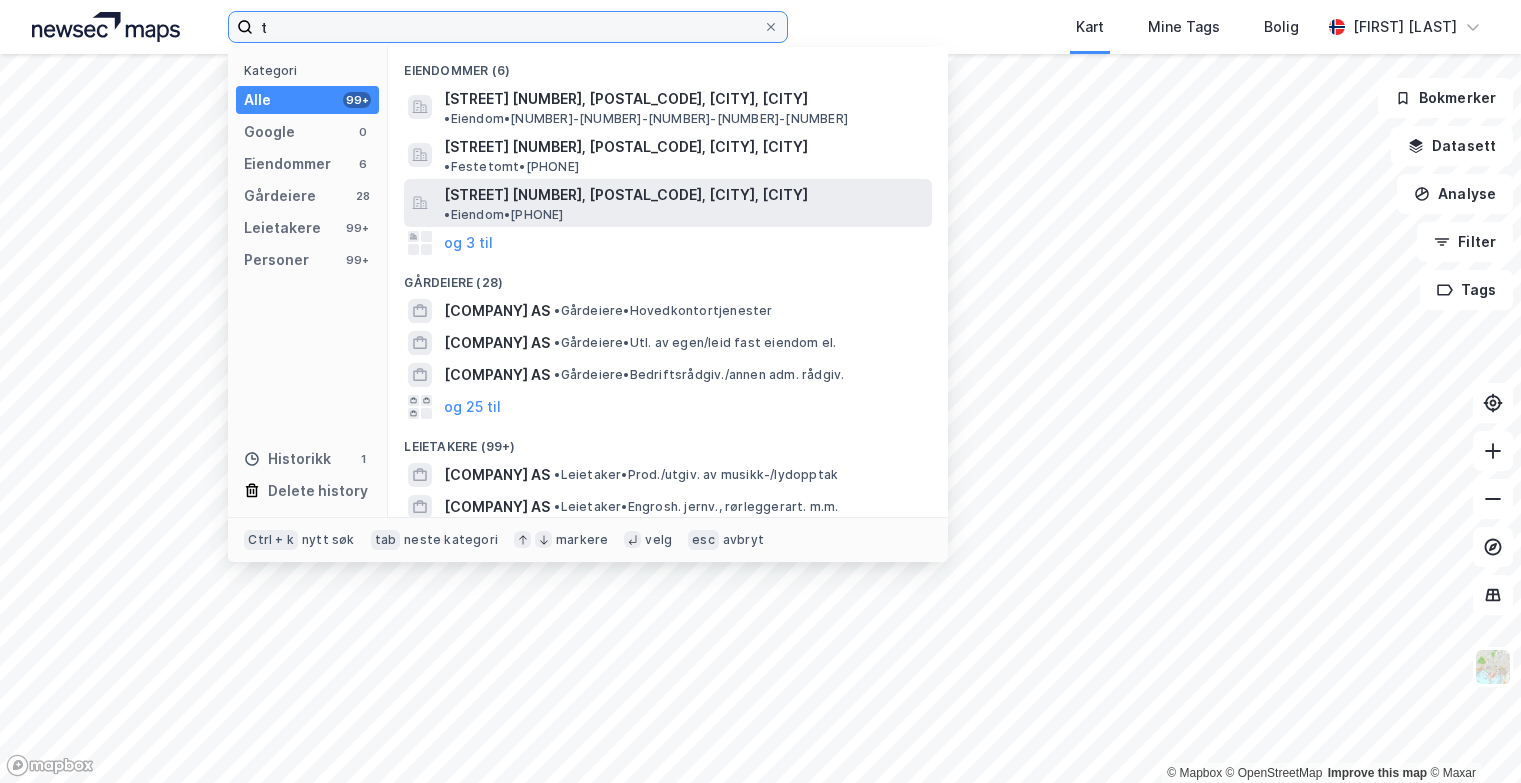 type 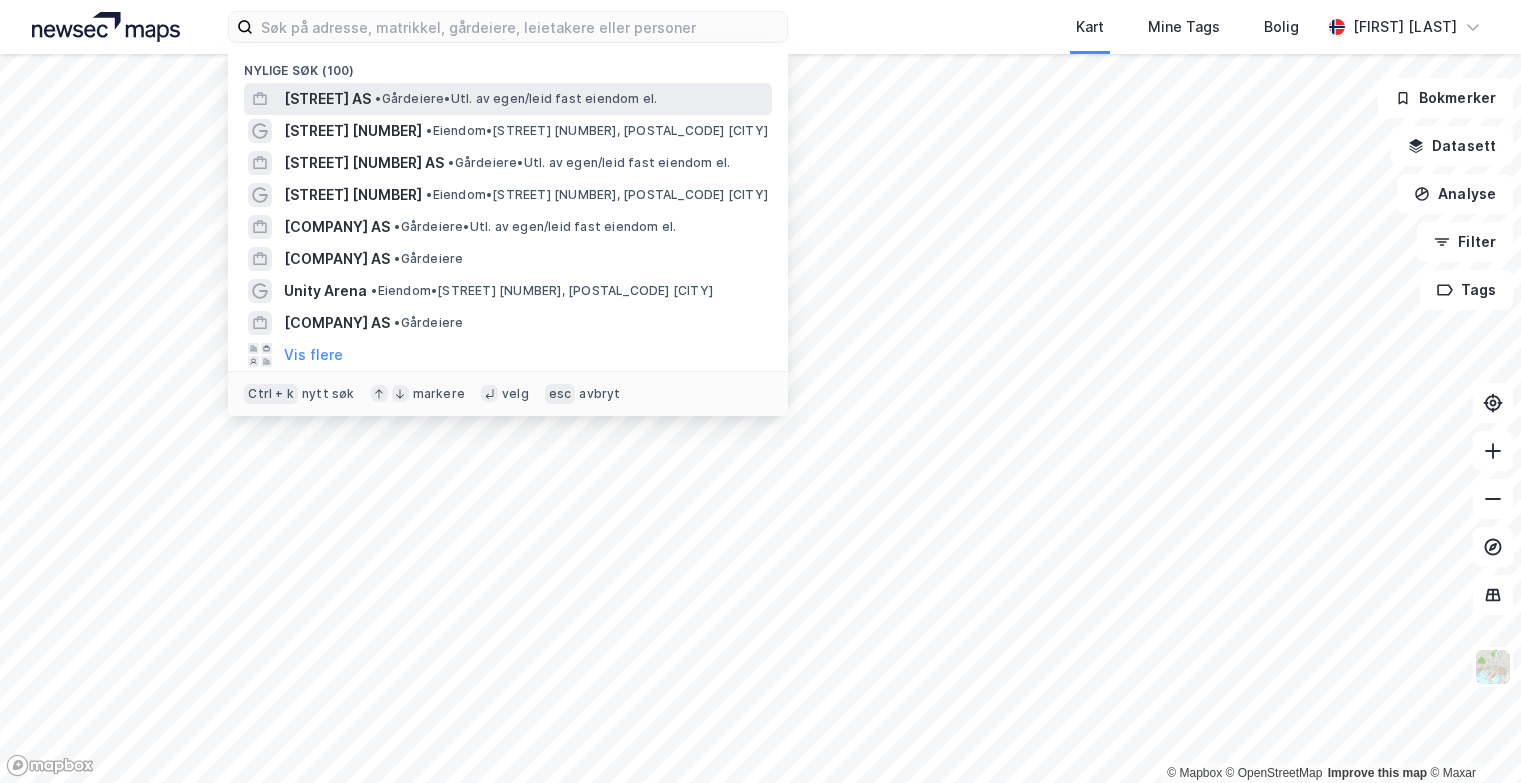 click on "[STREET] AS" at bounding box center (327, 99) 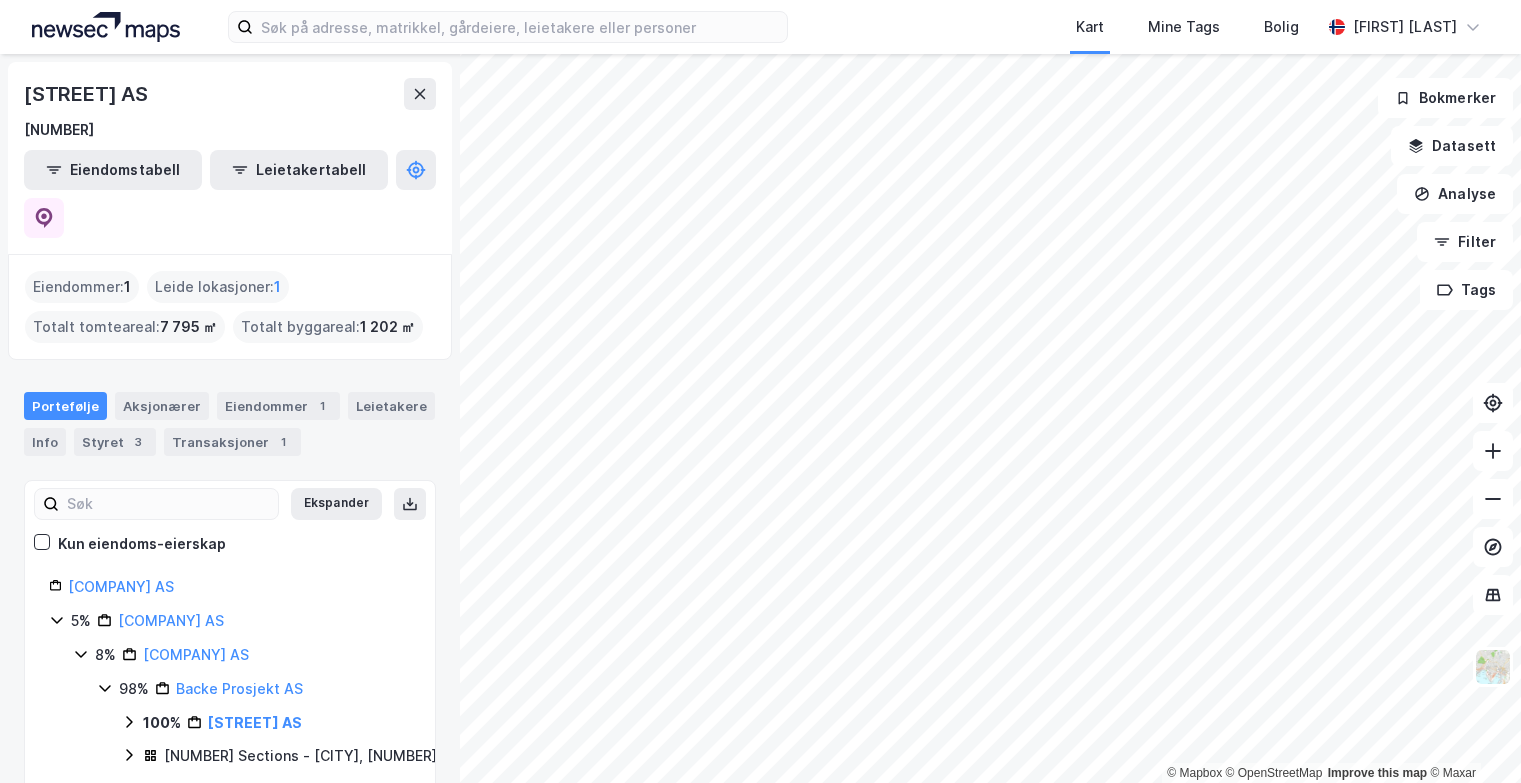 click 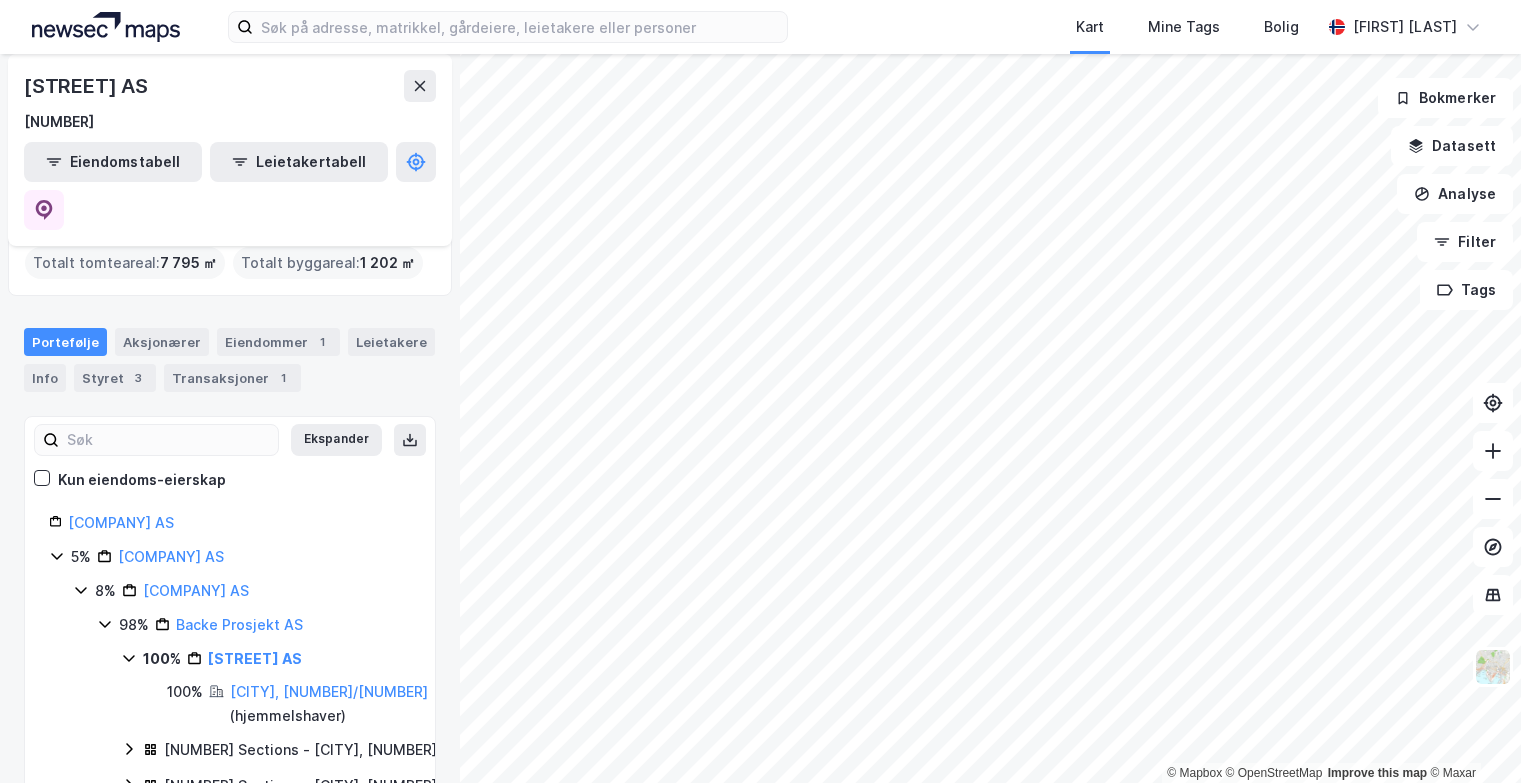 scroll, scrollTop: 69, scrollLeft: 0, axis: vertical 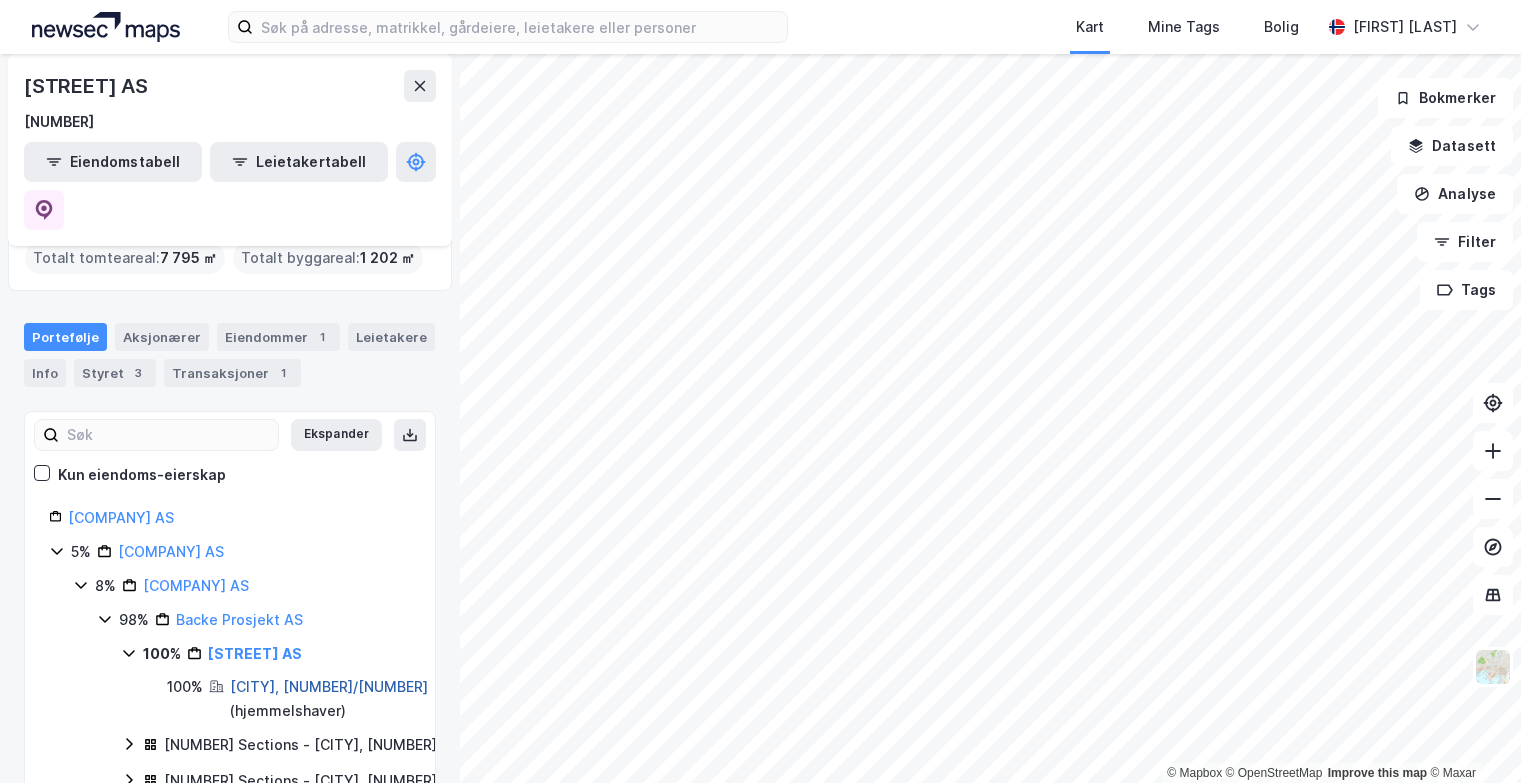 click on "[CITY], [NUMBER]/[NUMBER]" at bounding box center [329, 686] 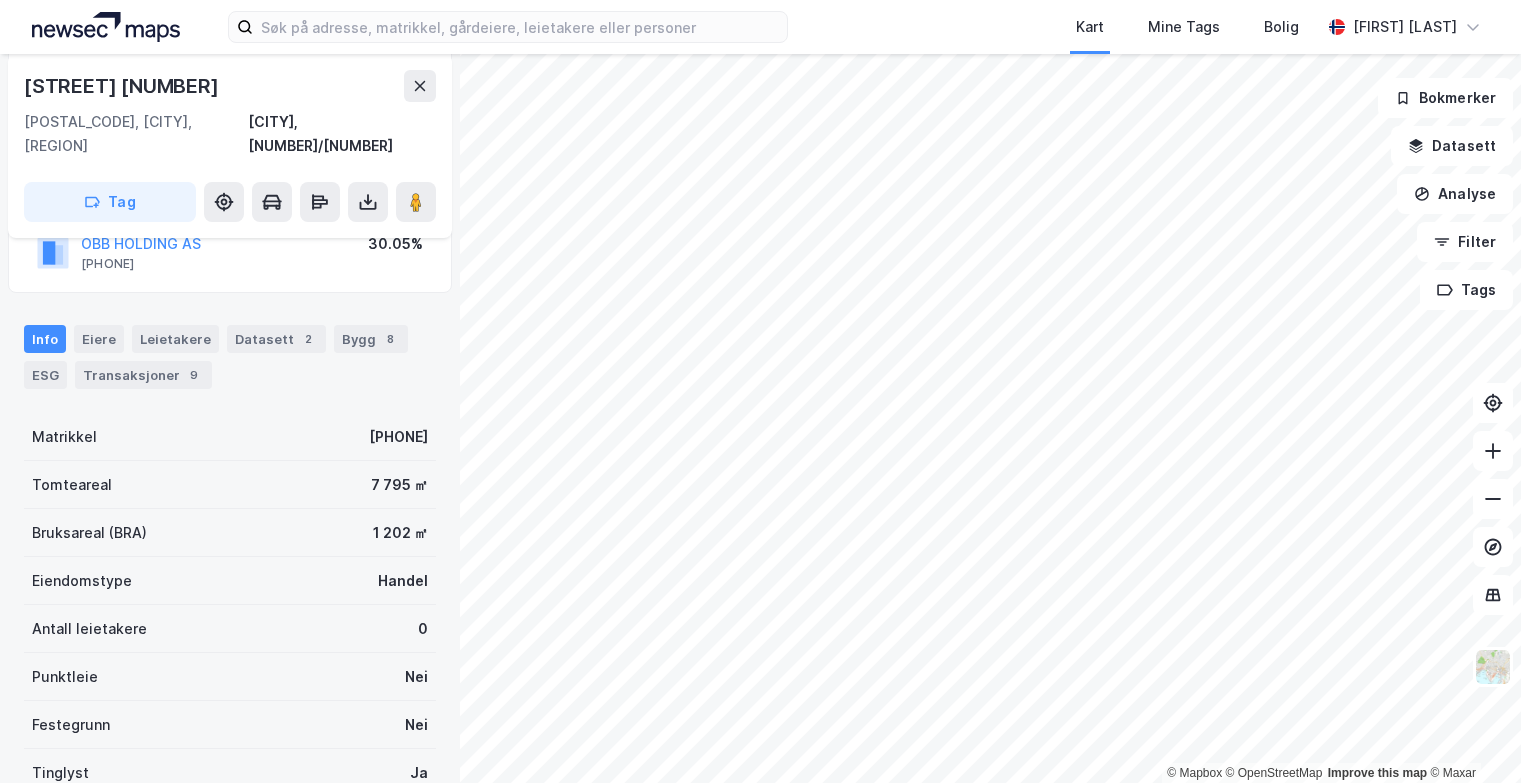scroll, scrollTop: 321, scrollLeft: 0, axis: vertical 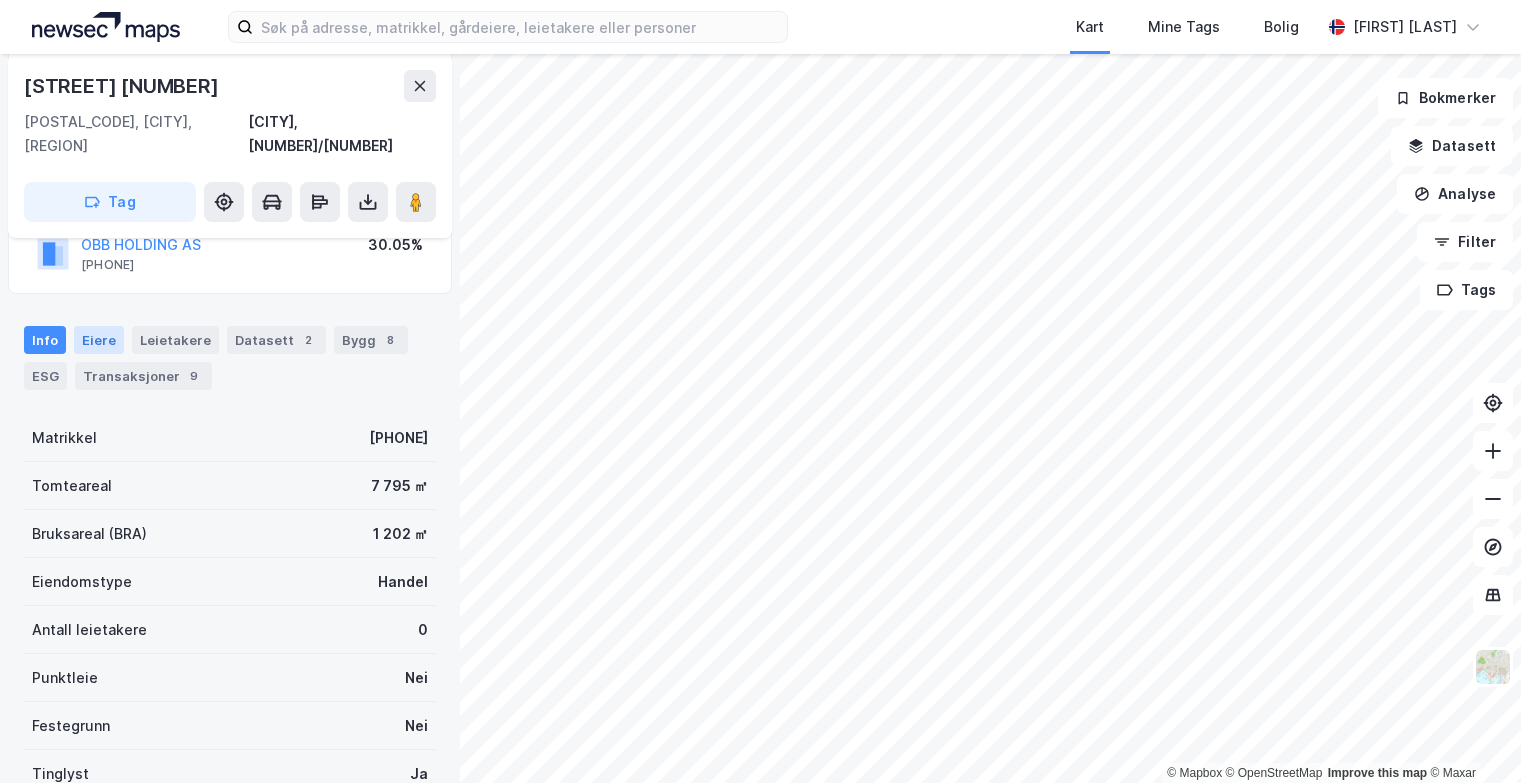 click on "Eiere" at bounding box center (99, 340) 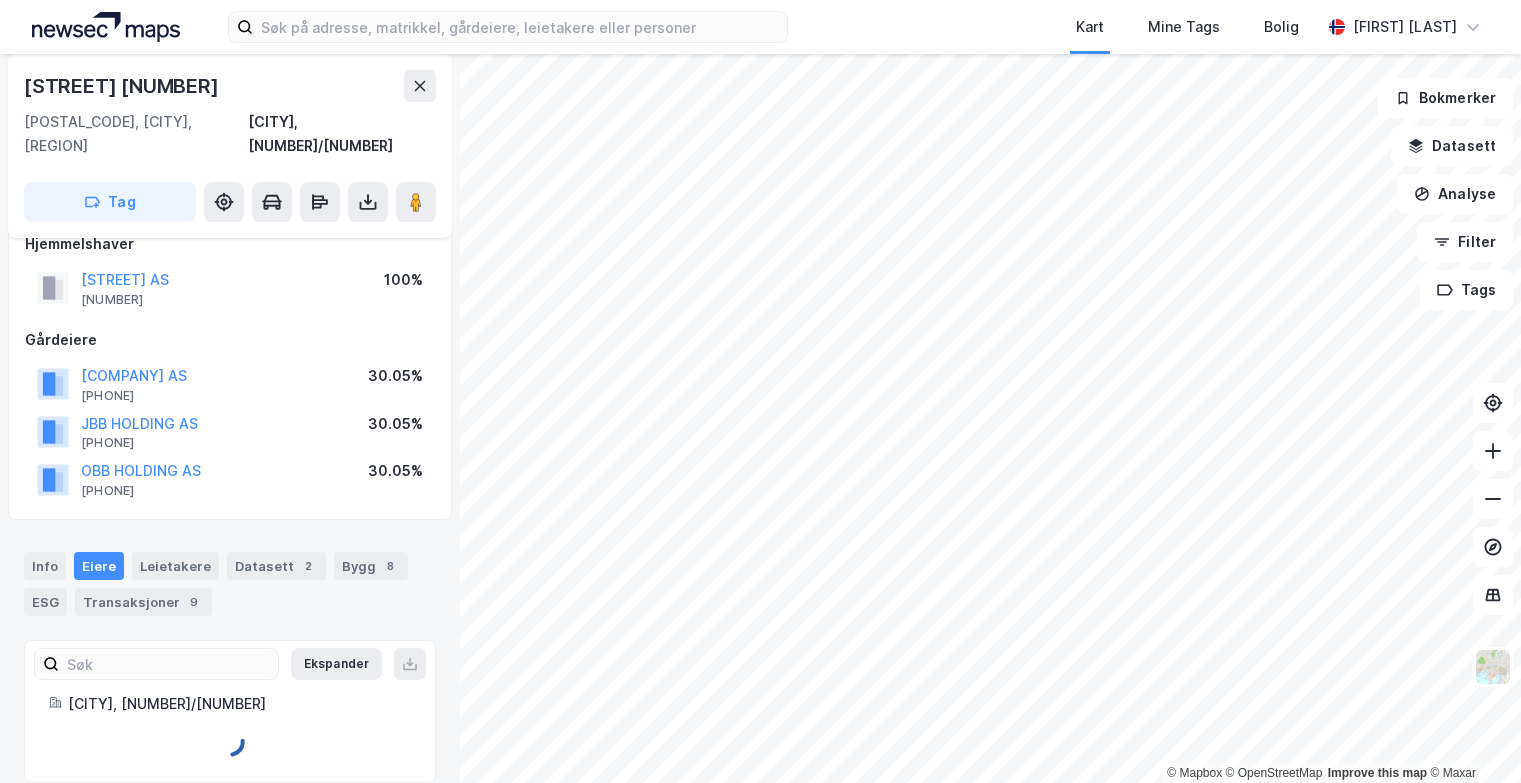 scroll, scrollTop: 155, scrollLeft: 0, axis: vertical 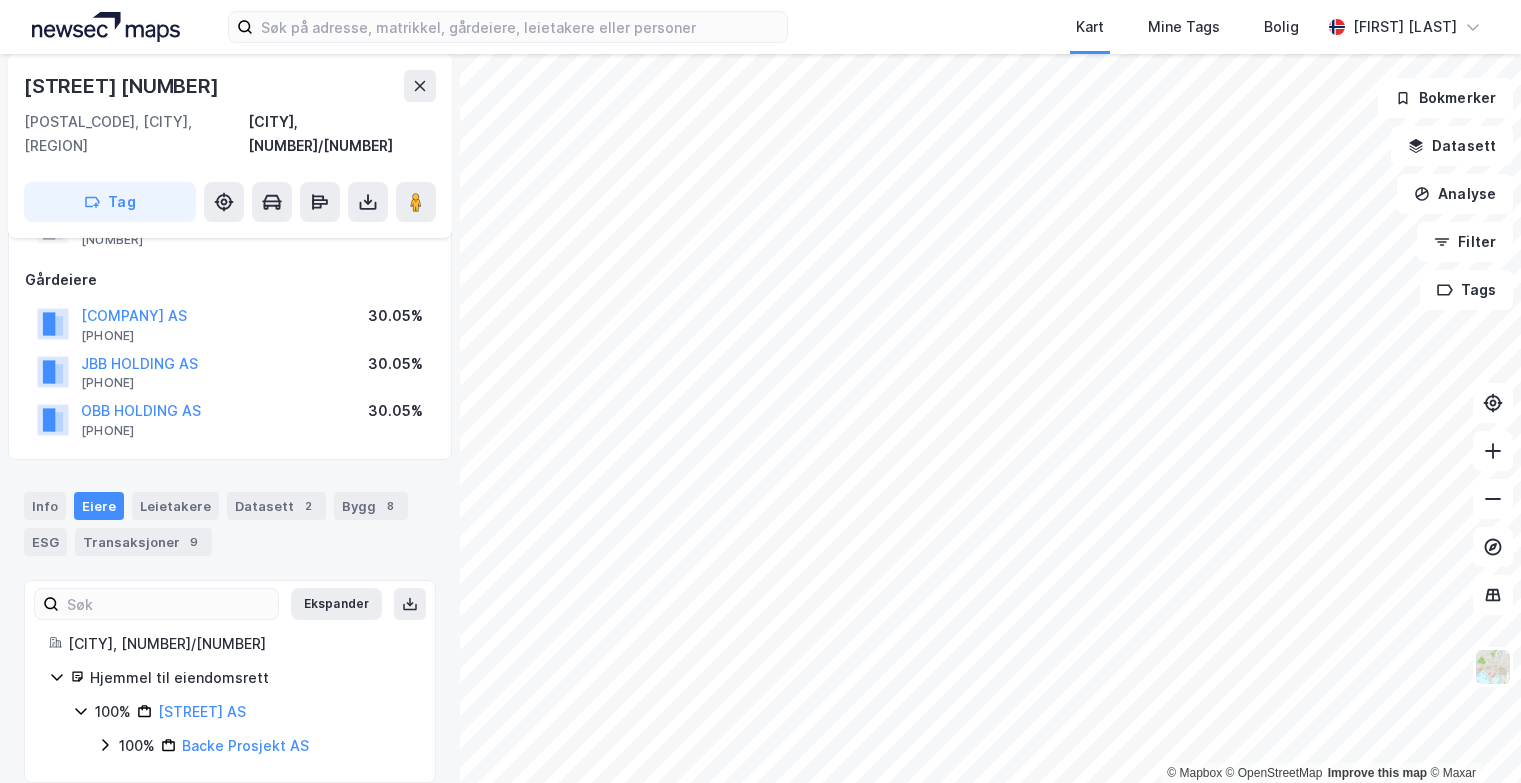 click 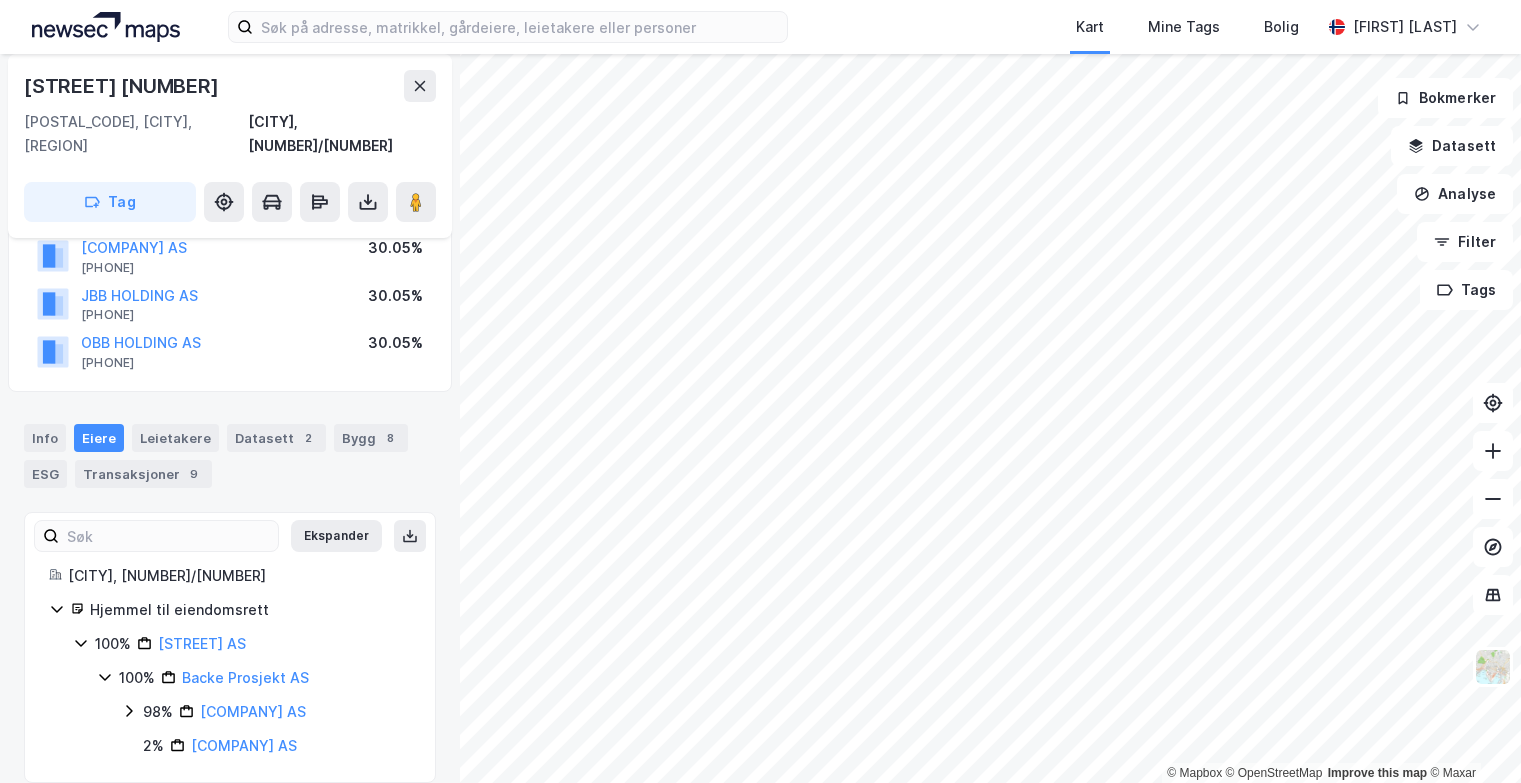scroll, scrollTop: 0, scrollLeft: 0, axis: both 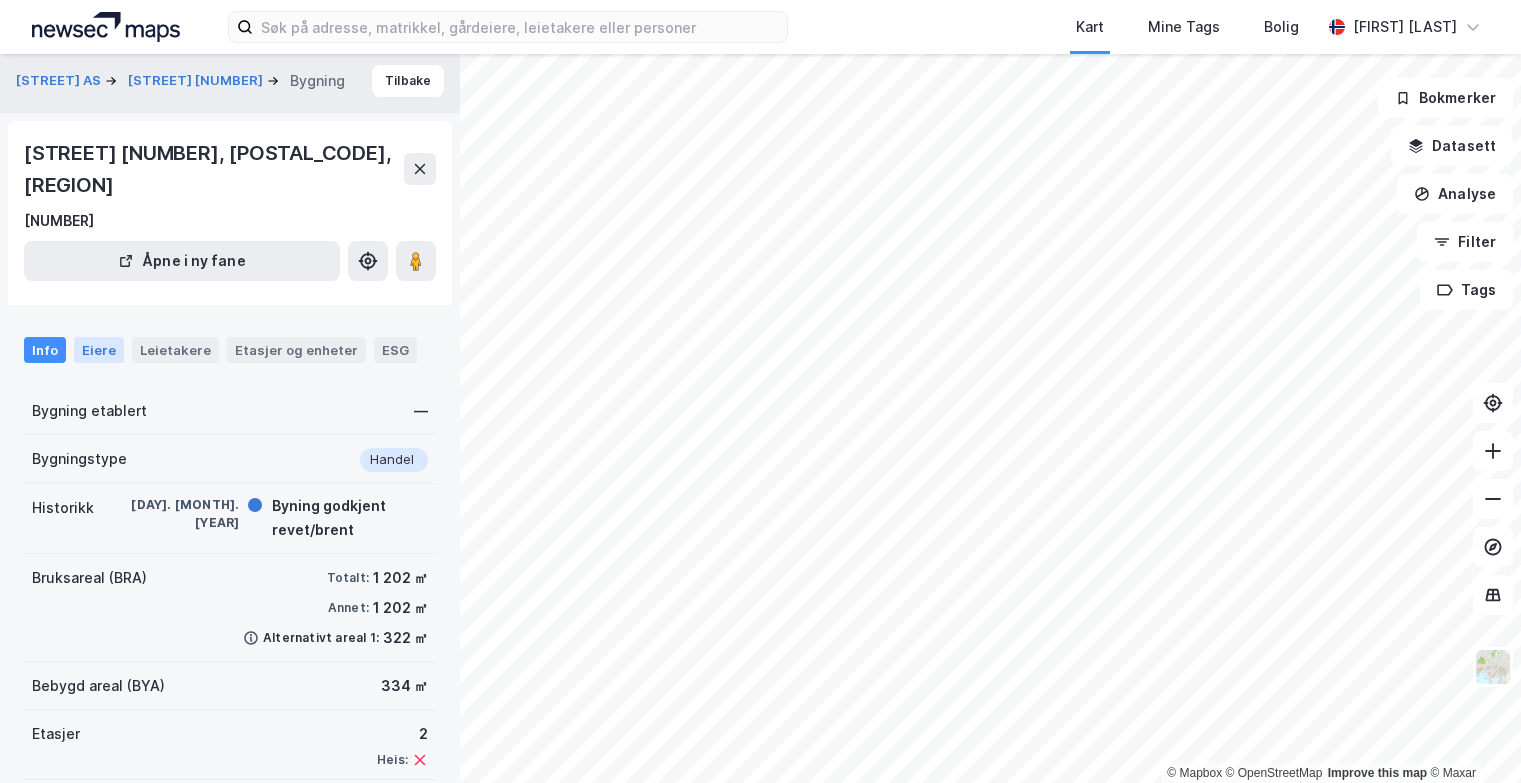 click on "Eiere" at bounding box center [99, 350] 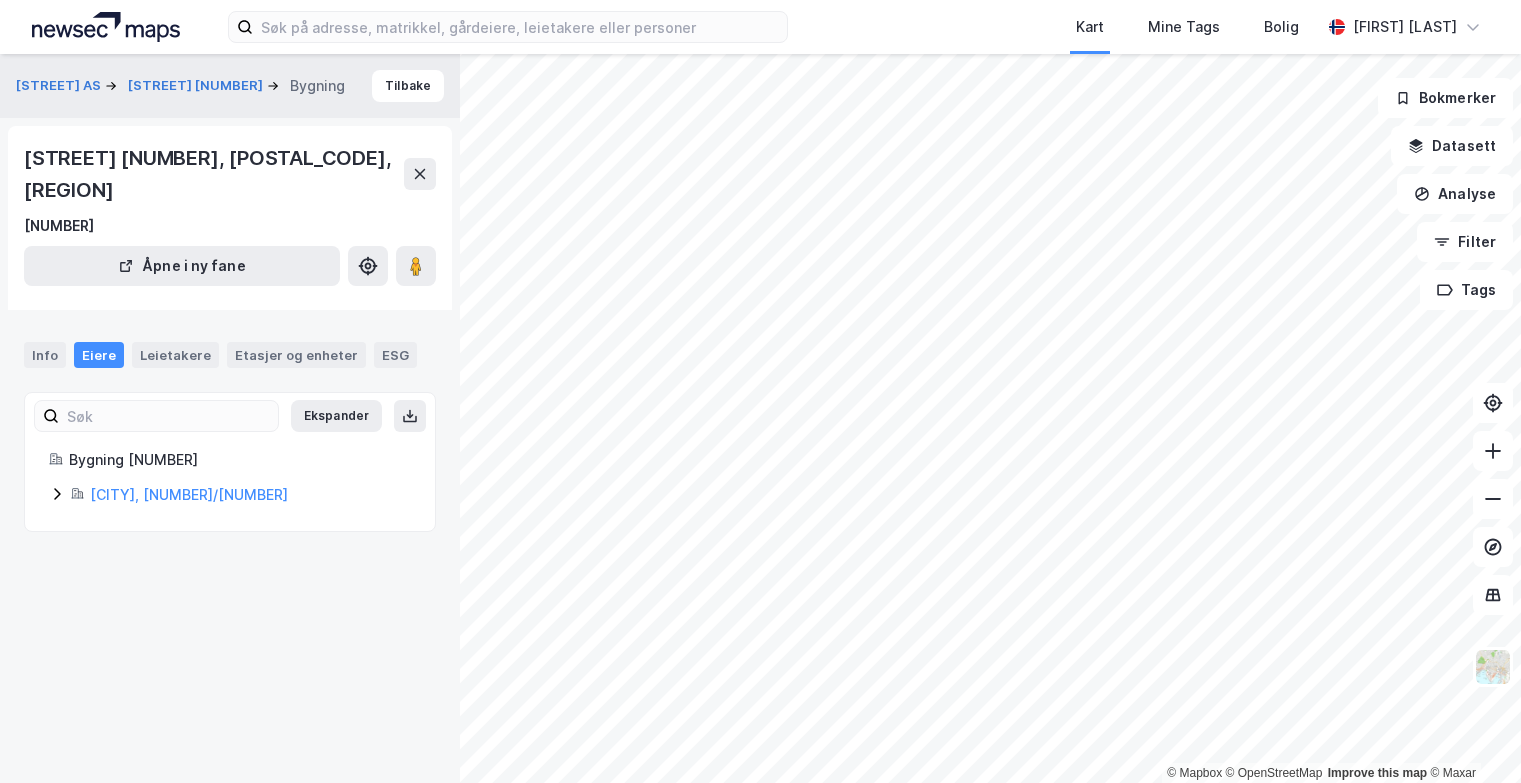 scroll, scrollTop: 0, scrollLeft: 0, axis: both 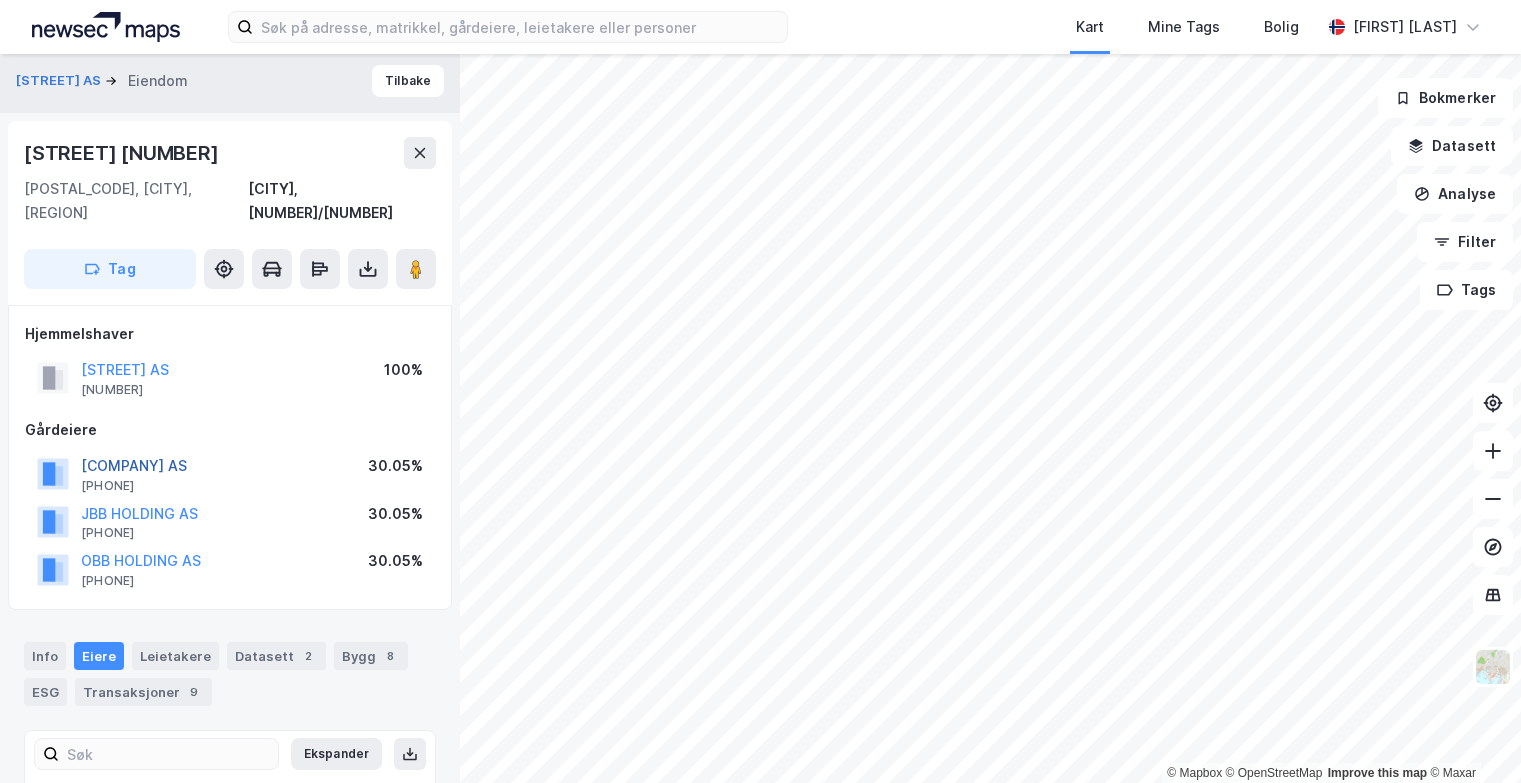 click on "[COMPANY] AS" at bounding box center [0, 0] 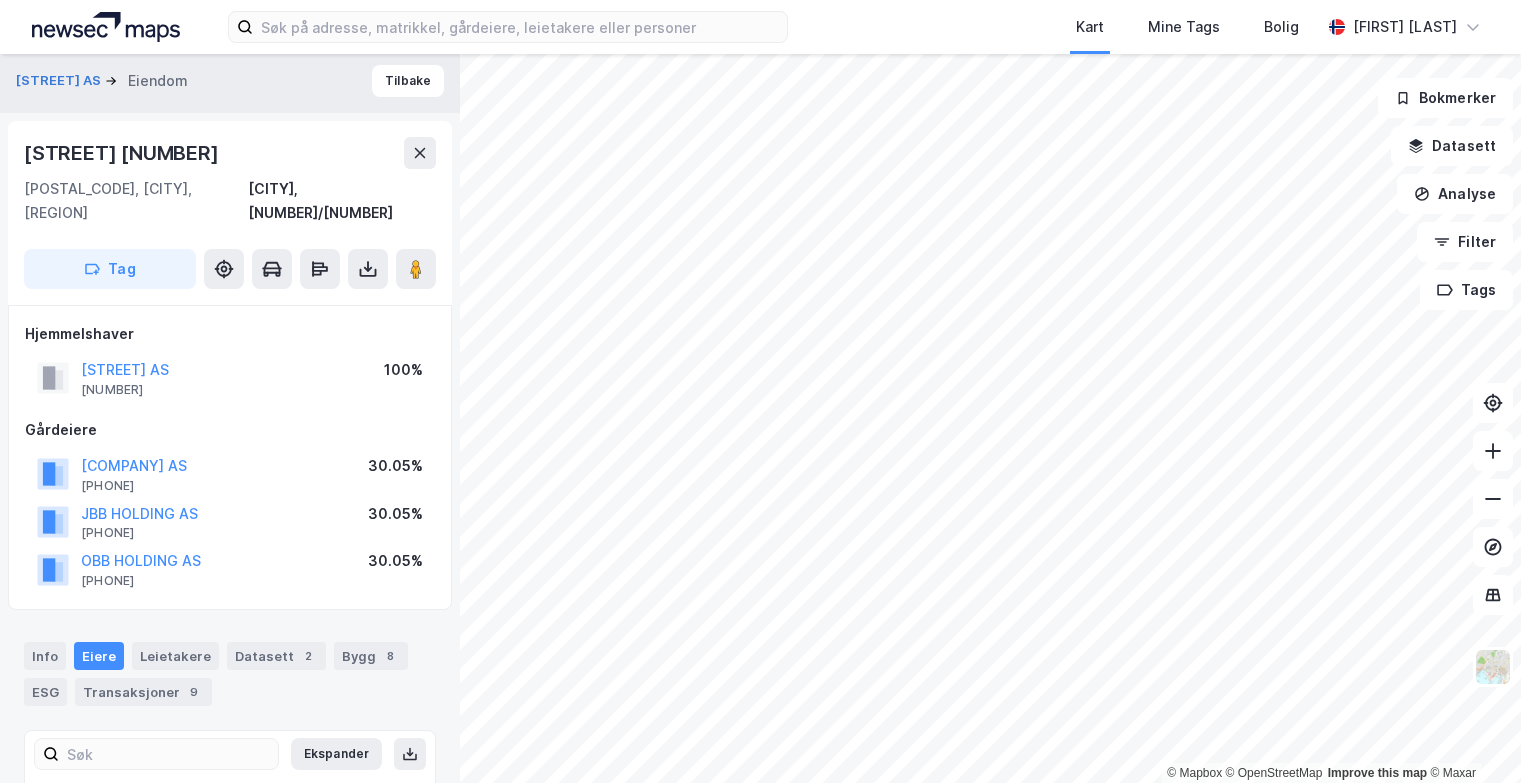 scroll, scrollTop: 155, scrollLeft: 0, axis: vertical 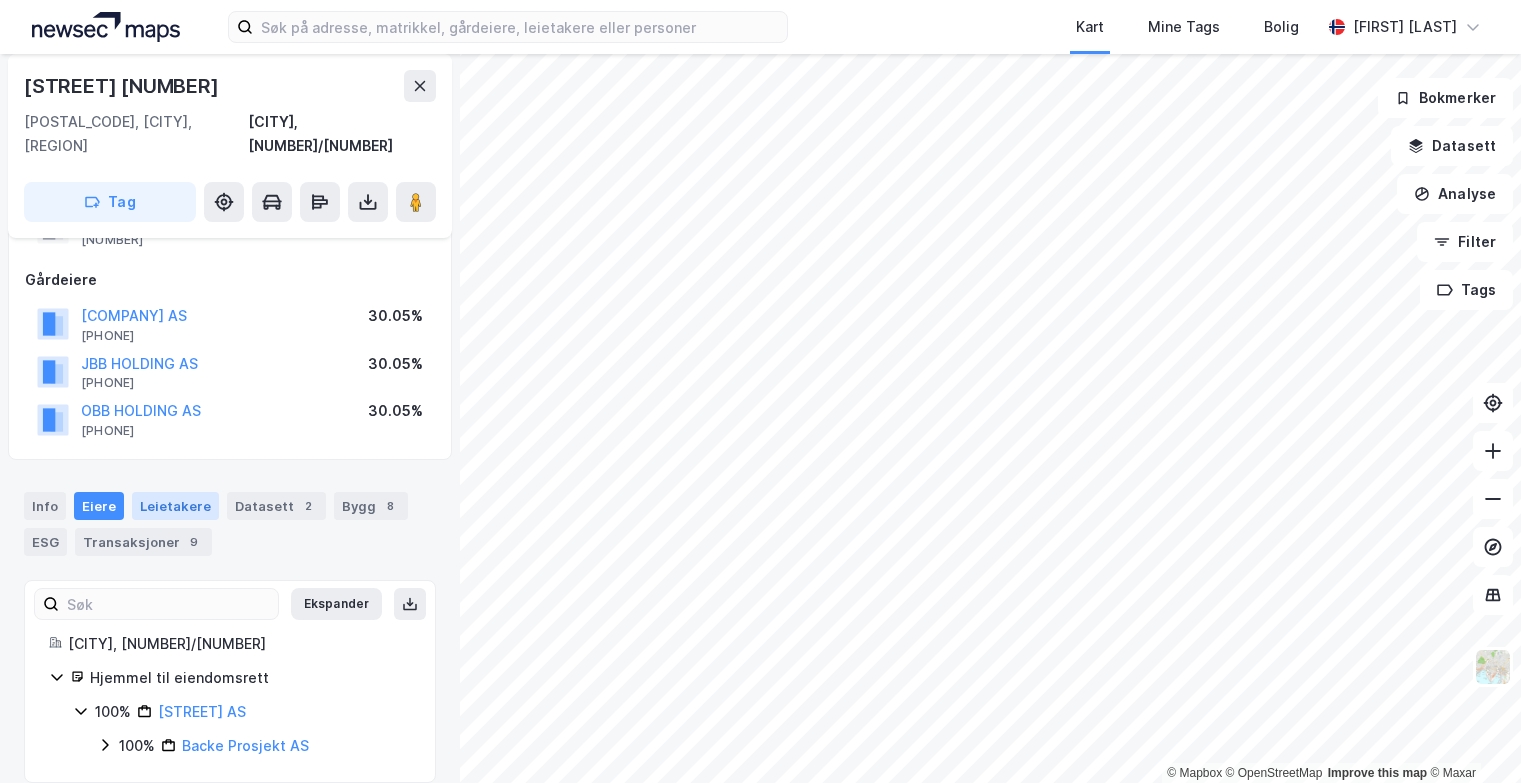 click on "Leietakere" at bounding box center (175, 506) 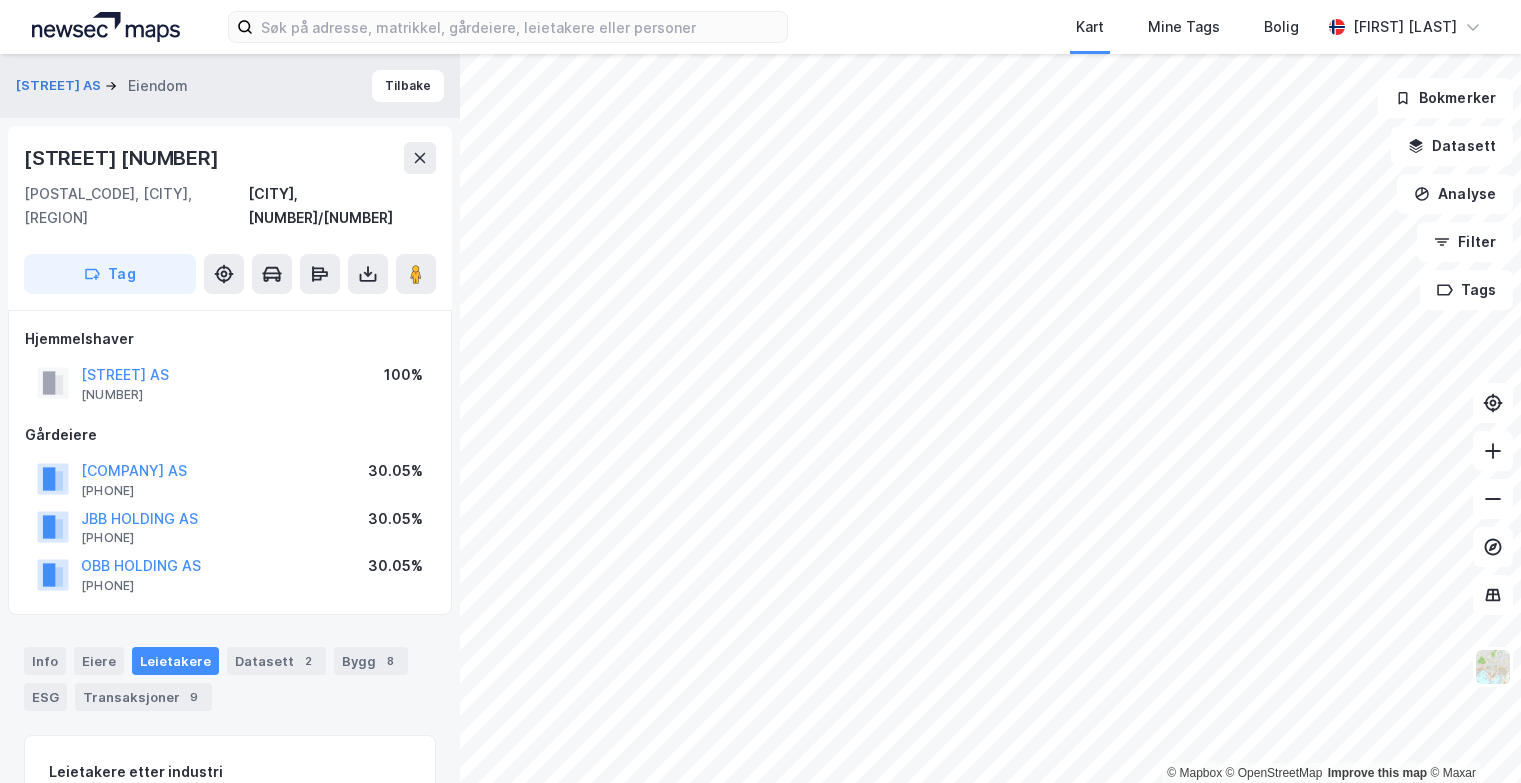scroll, scrollTop: 268, scrollLeft: 0, axis: vertical 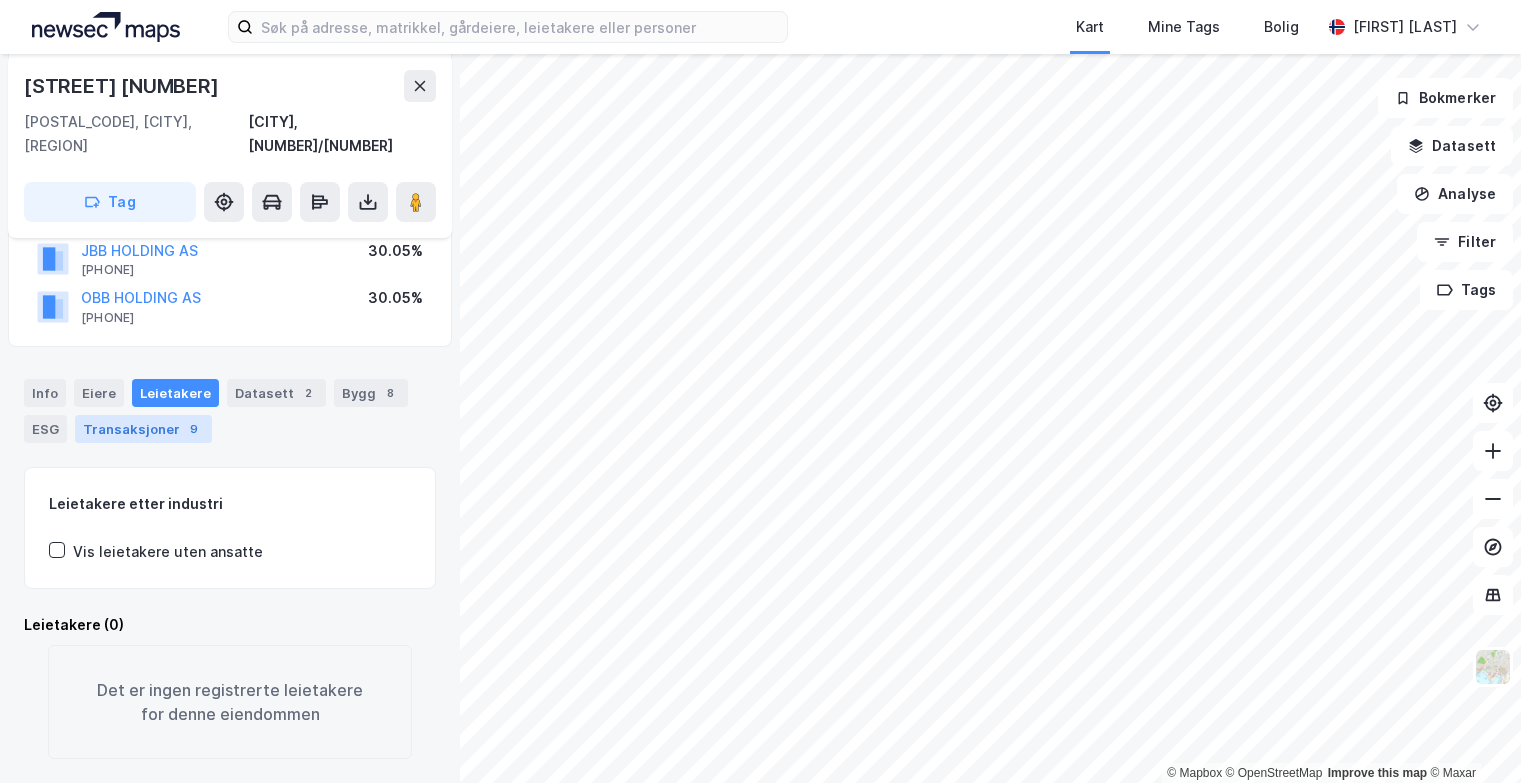 click on "Transaksjoner 9" at bounding box center (143, 429) 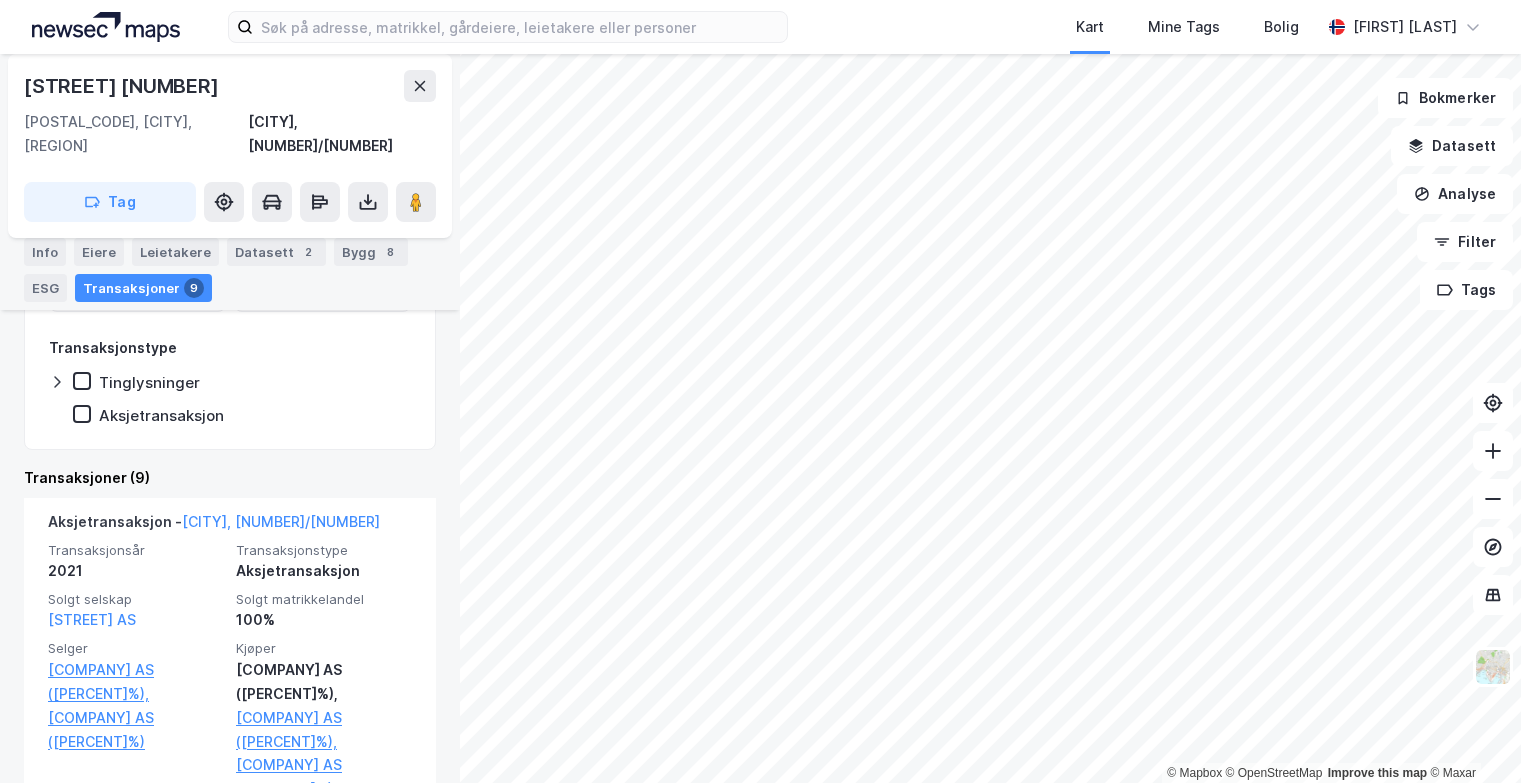 scroll, scrollTop: 589, scrollLeft: 0, axis: vertical 